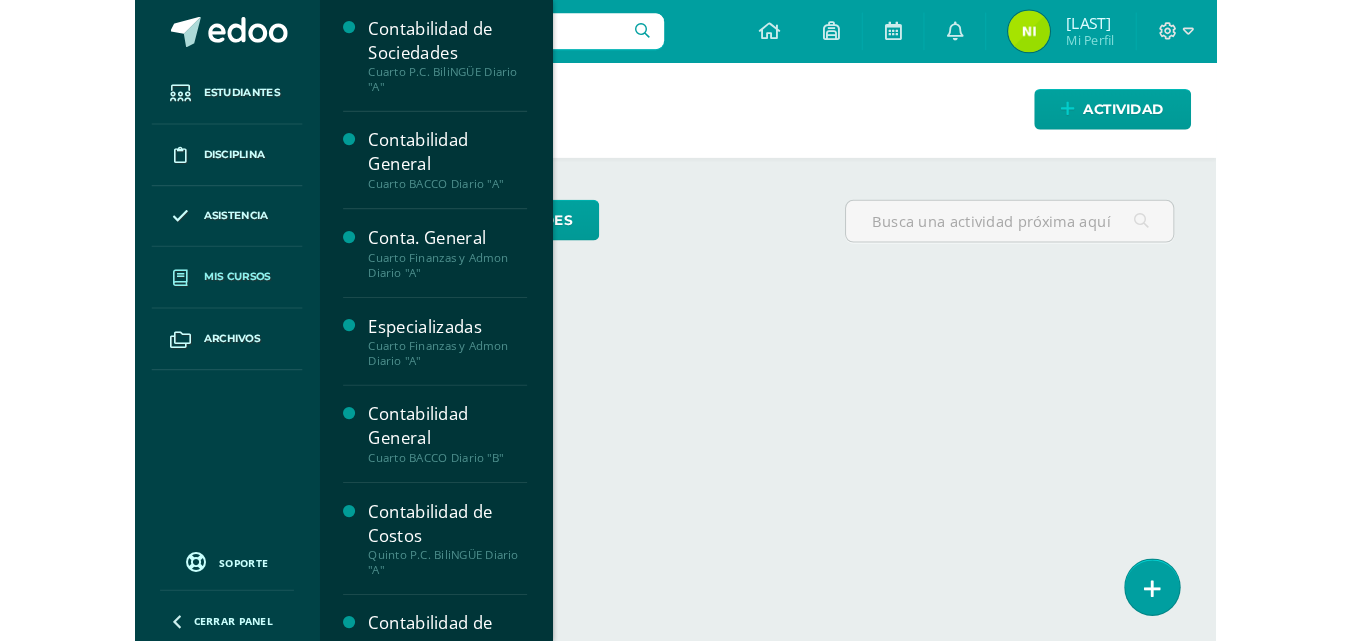 scroll, scrollTop: 0, scrollLeft: 0, axis: both 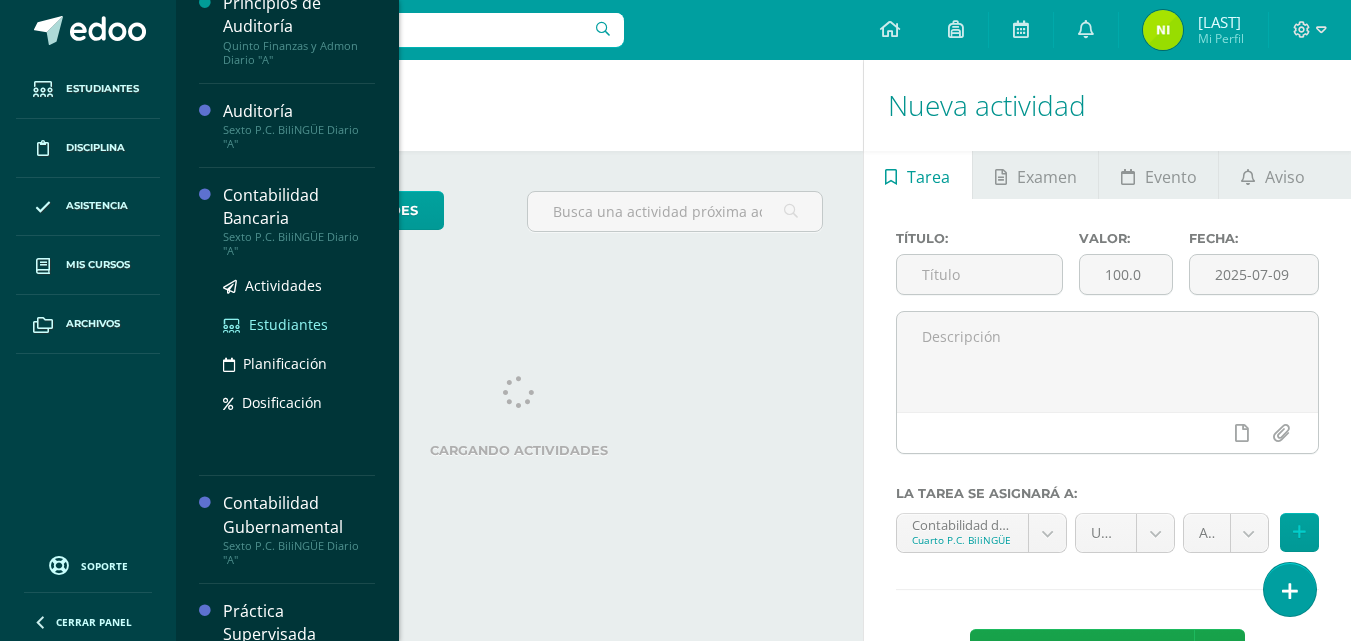 click on "Estudiantes" at bounding box center [288, 324] 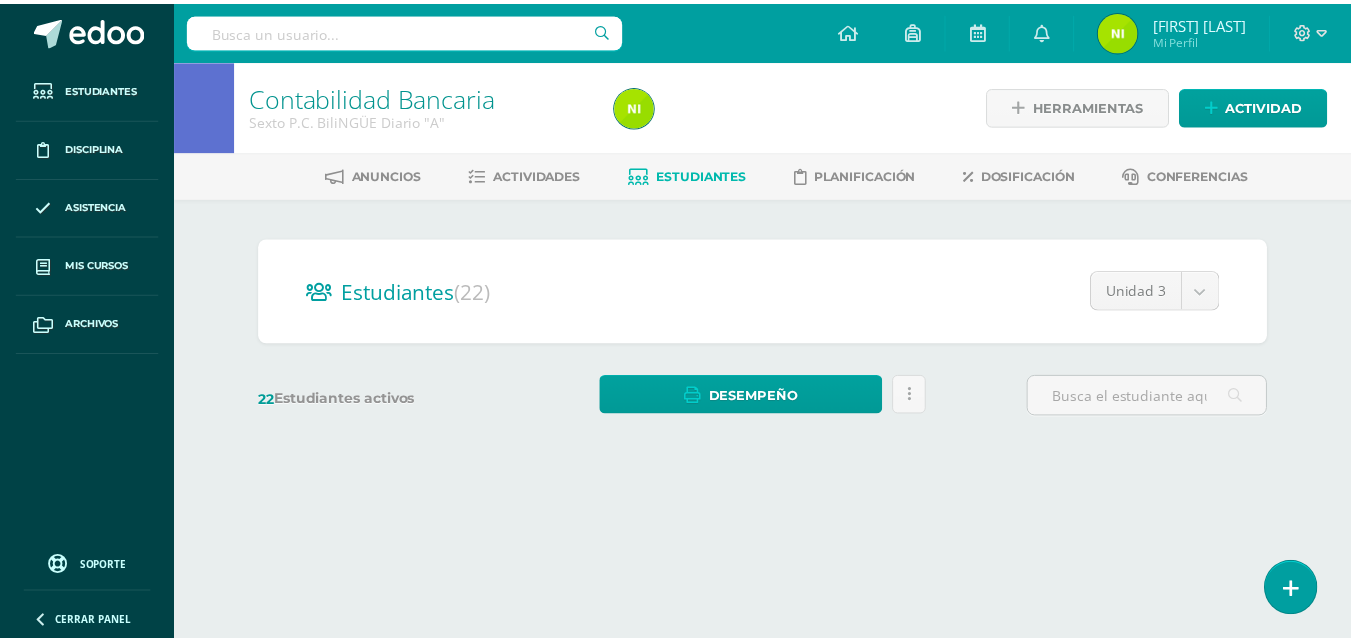 scroll, scrollTop: 0, scrollLeft: 0, axis: both 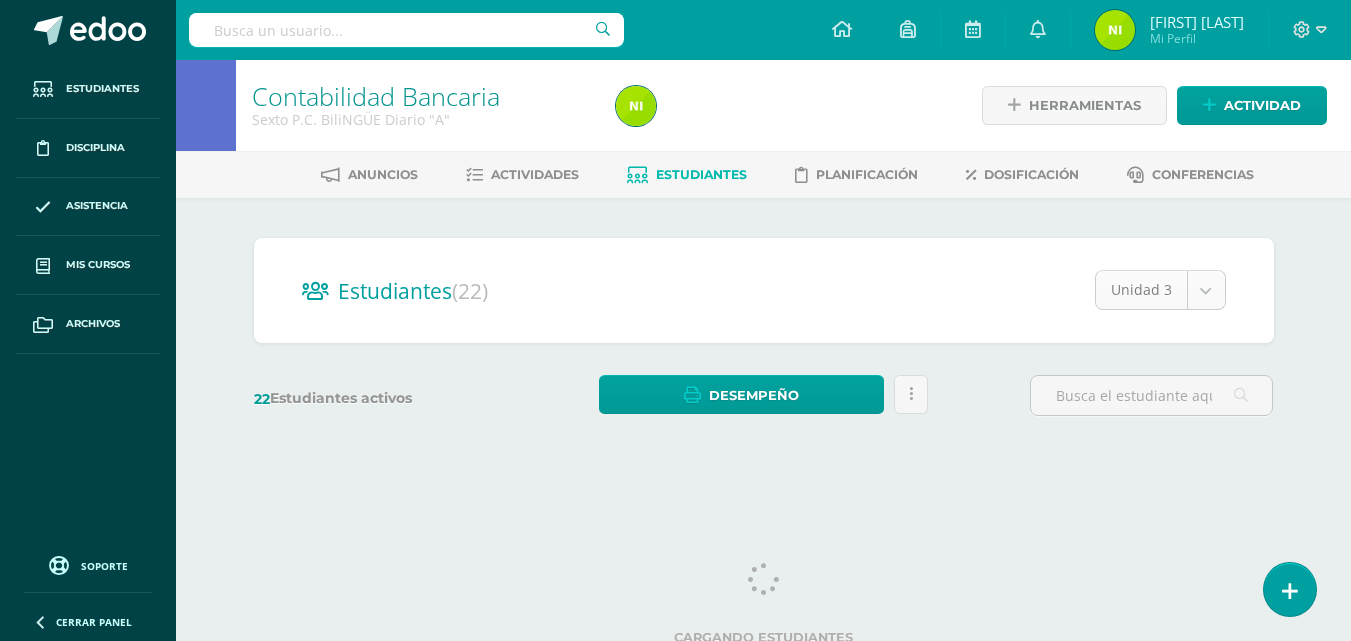 click on "Estudiantes Disciplina Asistencia Mis cursos Archivos Soporte
Centro de ayuda
Últimas actualizaciones
Cerrar panel
Contabilidad de Sociedades
Cuarto
P.C. BiliNGÜE Diario
"A"
Actividades Estudiantes Planificación Dosificación
Contabilidad General
Cuarto
BACCO Diario
"A"
Actividades Estudiantes Planificación Dosificación
Conta. General
Cuarto
Finanzas y Admon Diario
"A"
Actividades Estudiantes Planificación Dosificación
Especializadas
Actividades Mi Perfil" at bounding box center (675, 237) 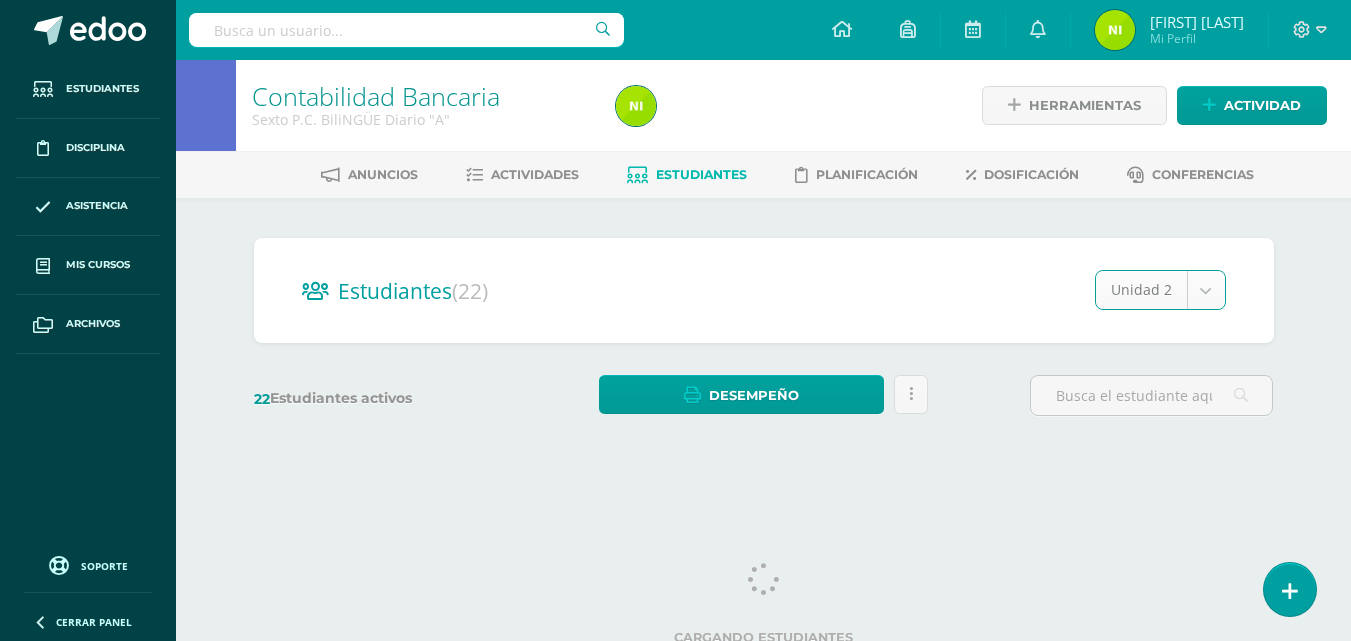 scroll, scrollTop: 0, scrollLeft: 0, axis: both 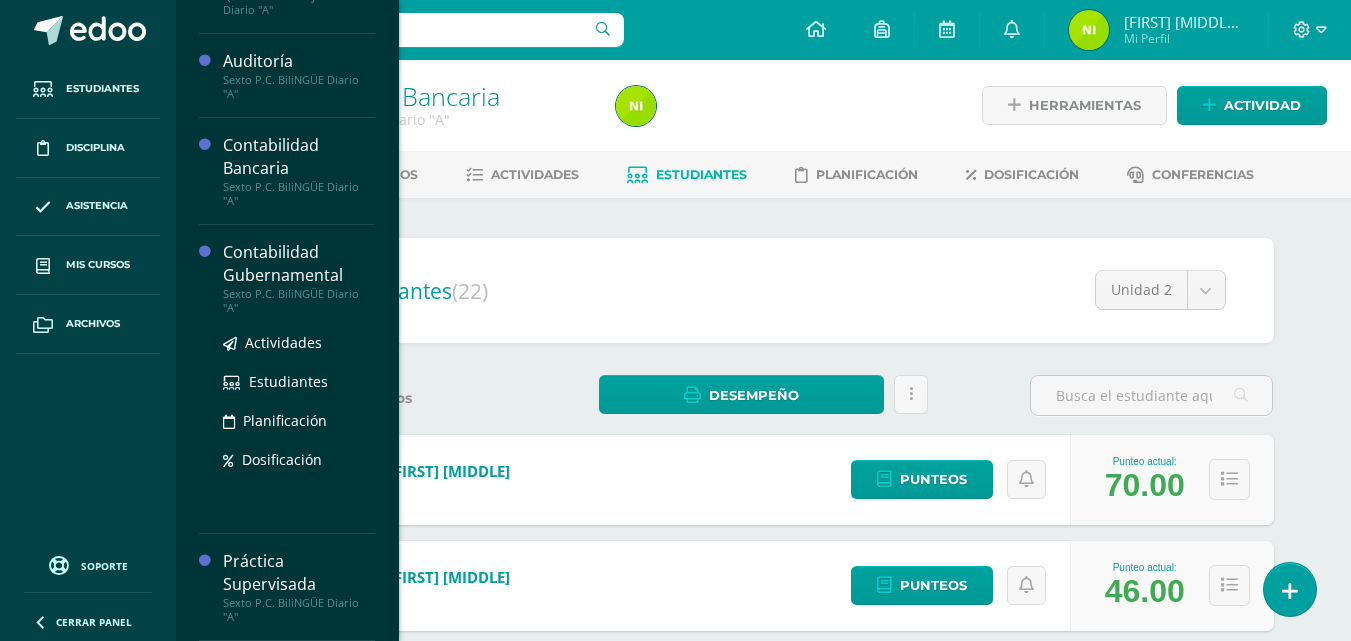click on "Contabilidad Gubernamental" at bounding box center [299, 264] 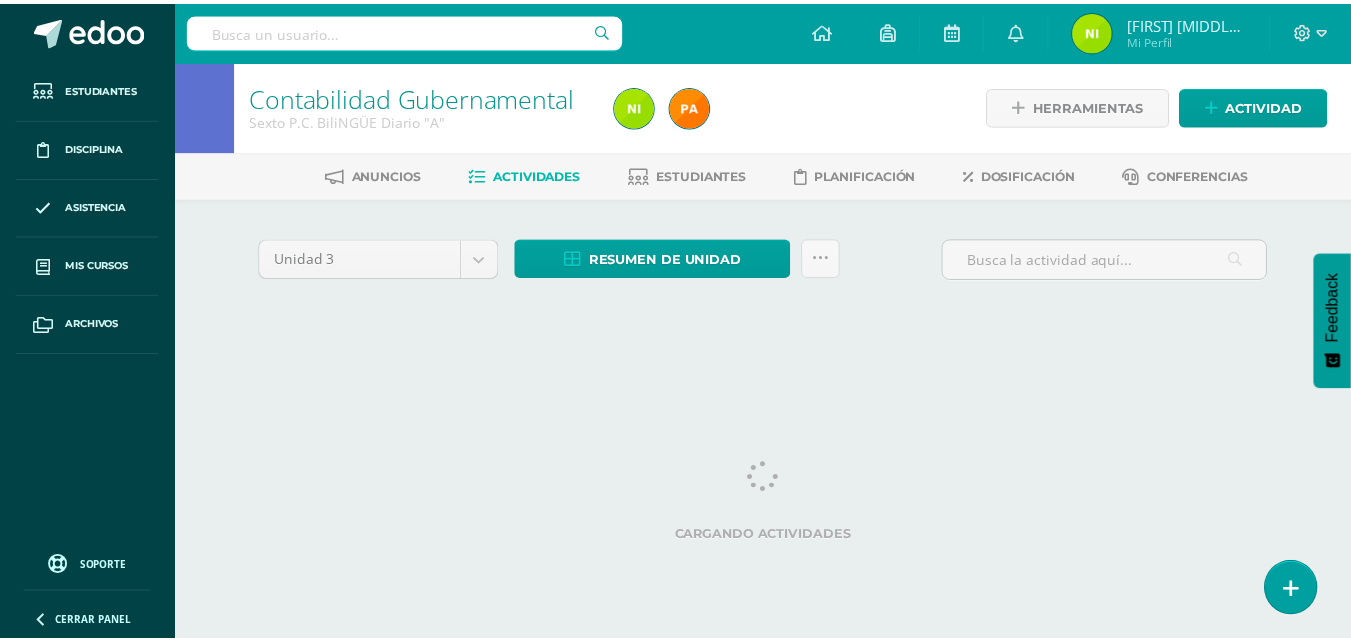 scroll, scrollTop: 0, scrollLeft: 0, axis: both 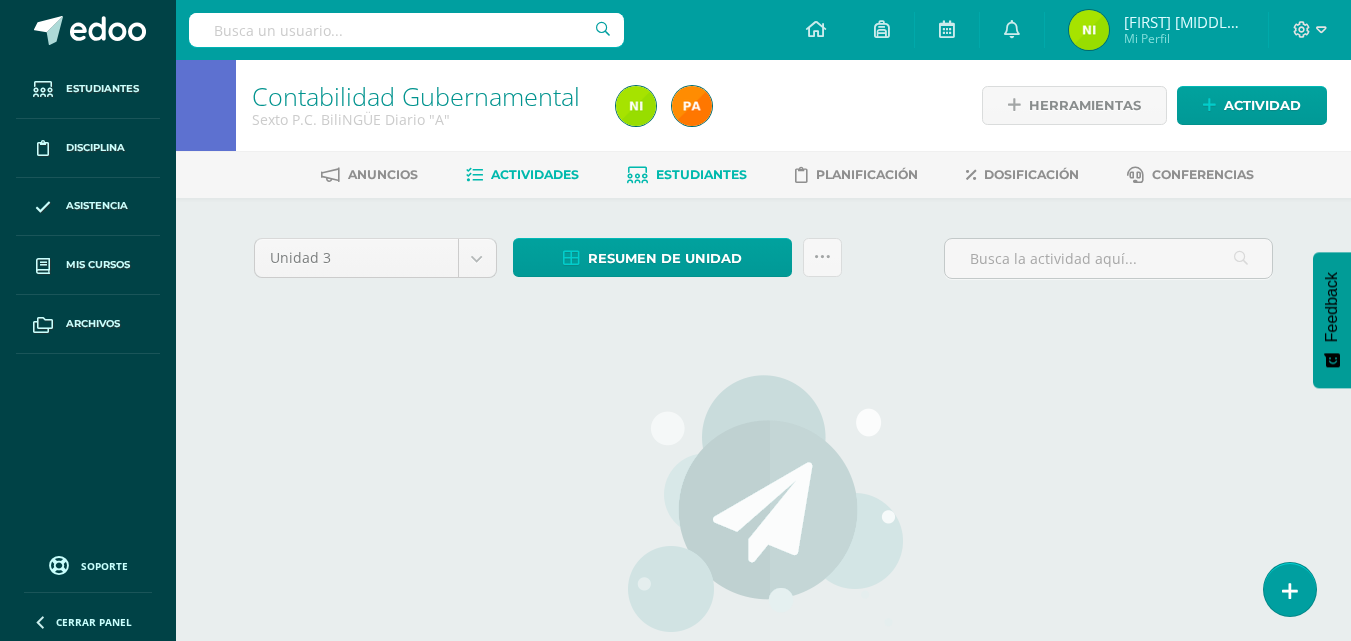 click on "Estudiantes" at bounding box center (701, 174) 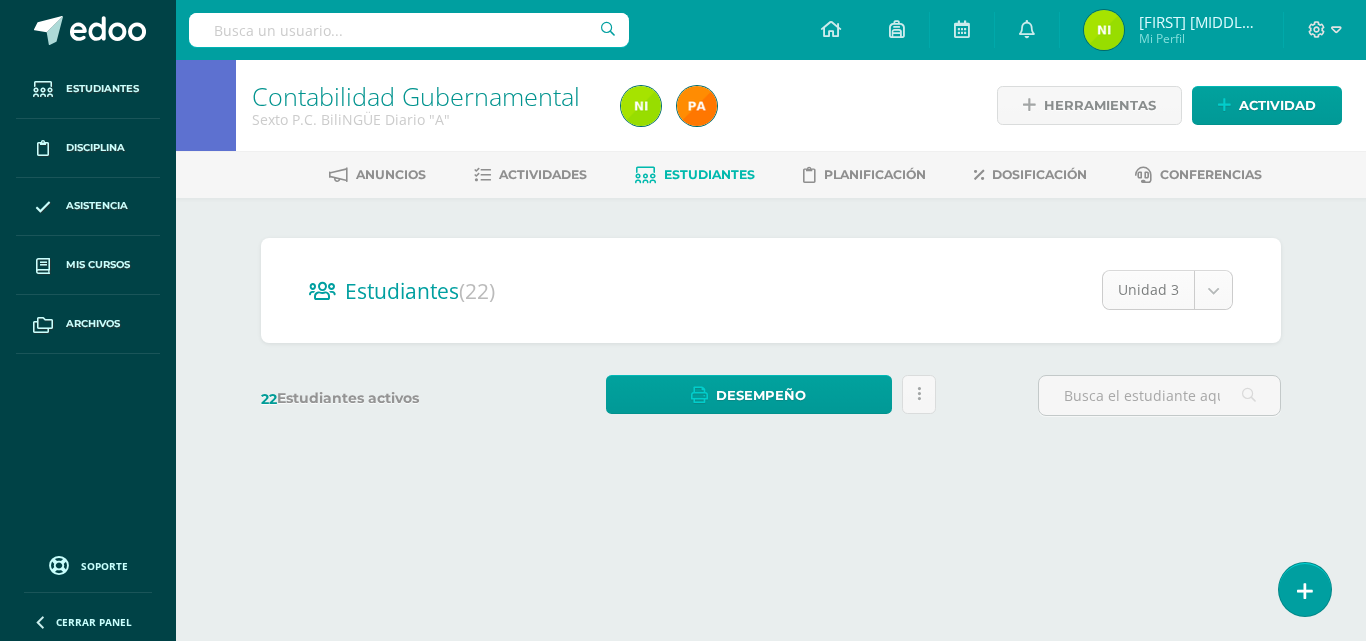 click on "Estudiantes Disciplina Asistencia Mis cursos Archivos Soporte
Centro de ayuda
Últimas actualizaciones
Cerrar panel
Contabilidad de Sociedades
Cuarto
P.C. BiliNGÜE Diario
"A"
Actividades Estudiantes Planificación Dosificación
Contabilidad General
Cuarto
BACCO Diario
"A"
Actividades Estudiantes Planificación Dosificación
Conta. General
Cuarto
Finanzas y Admon Diario
"A"
Actividades Estudiantes Planificación Dosificación
Especializadas
Actividades Mi Perfil" at bounding box center (683, 237) 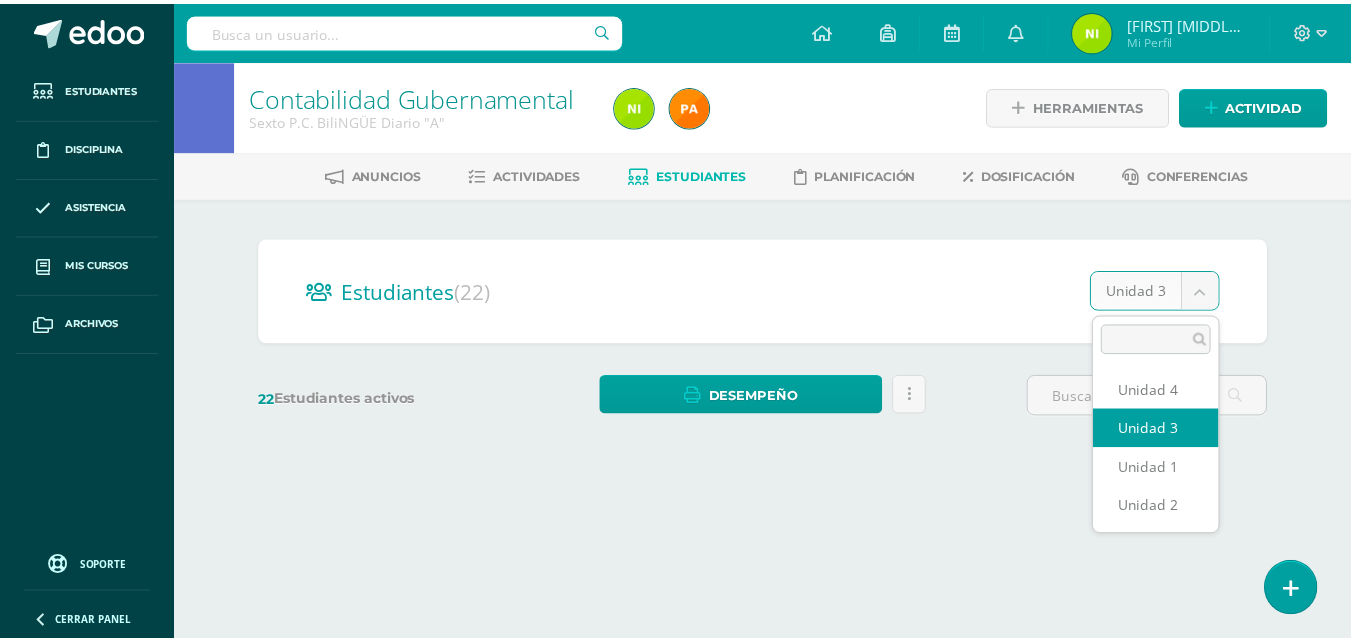 scroll, scrollTop: 0, scrollLeft: 0, axis: both 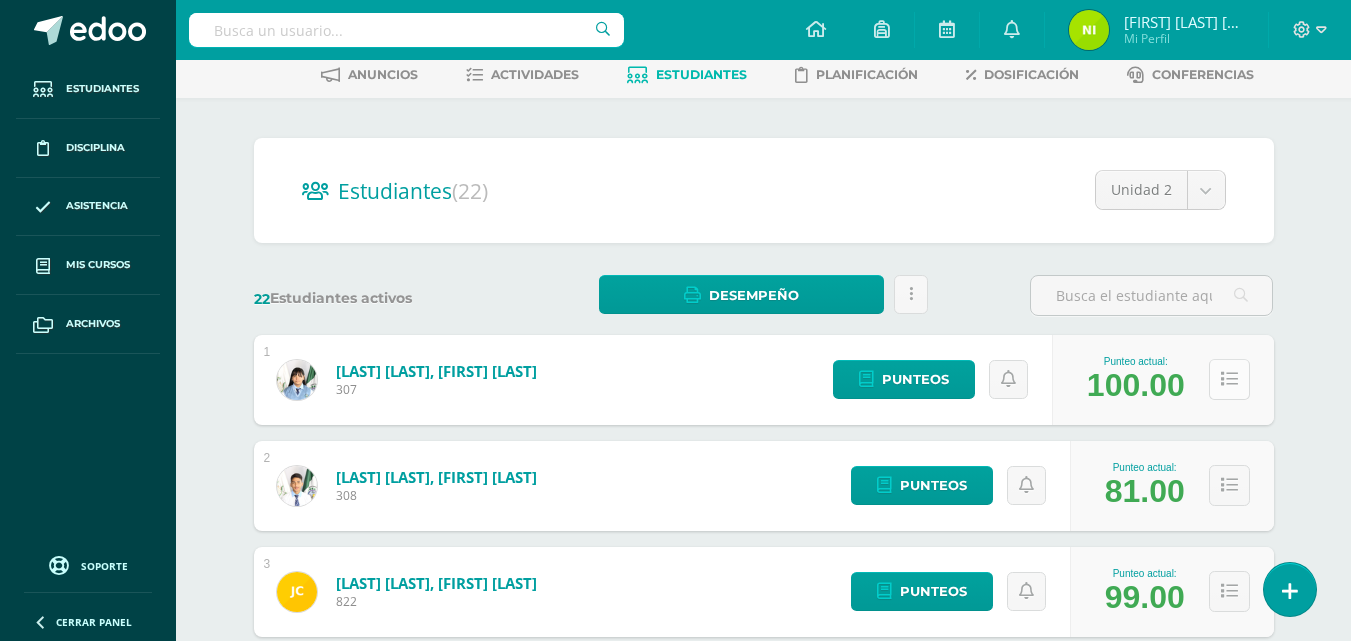 click at bounding box center (1229, 379) 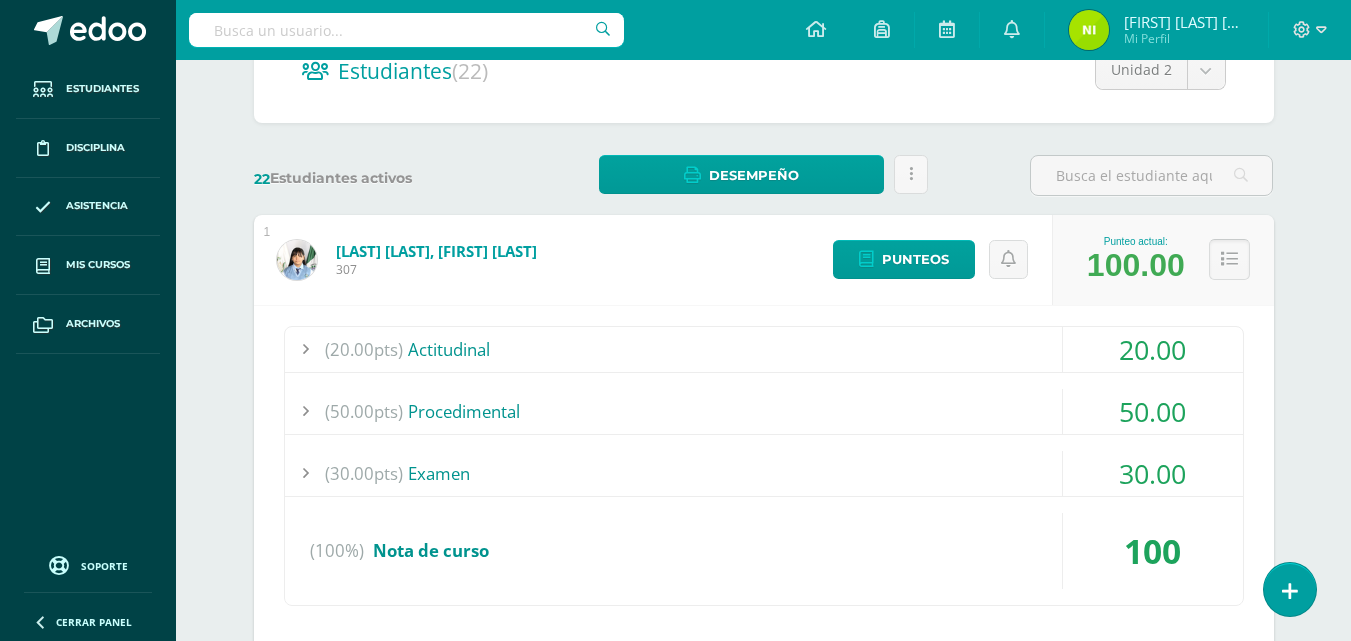 scroll, scrollTop: 200, scrollLeft: 0, axis: vertical 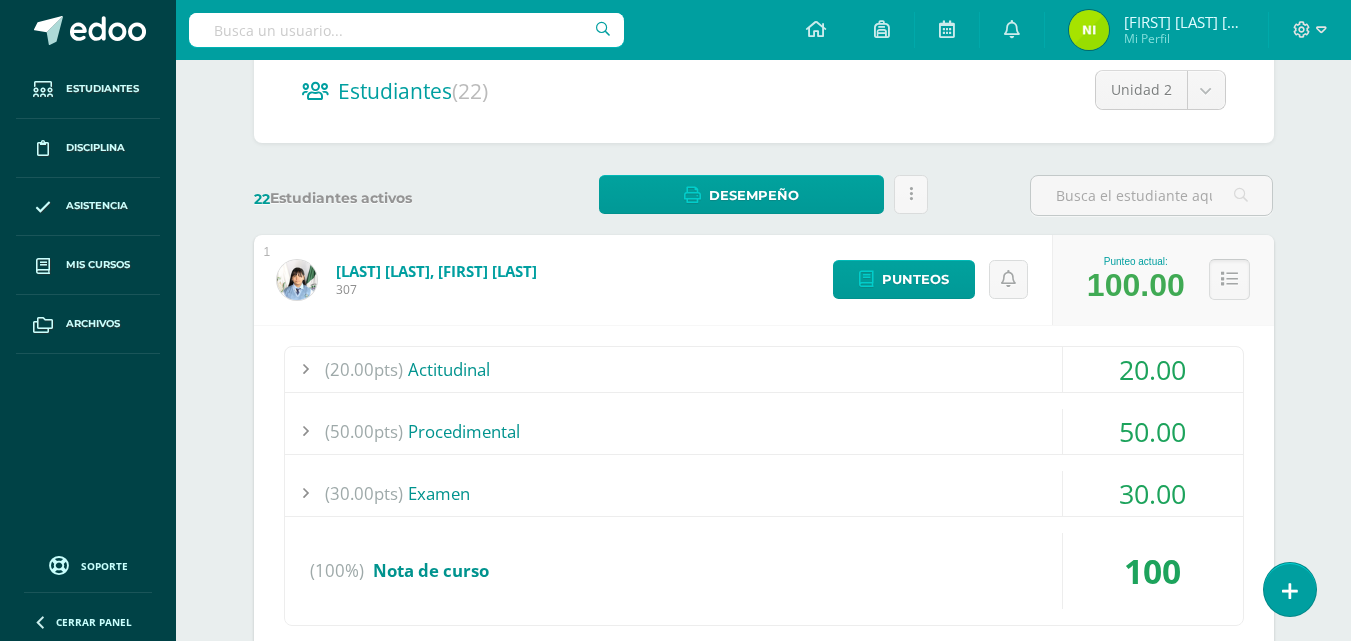 click at bounding box center [1229, 279] 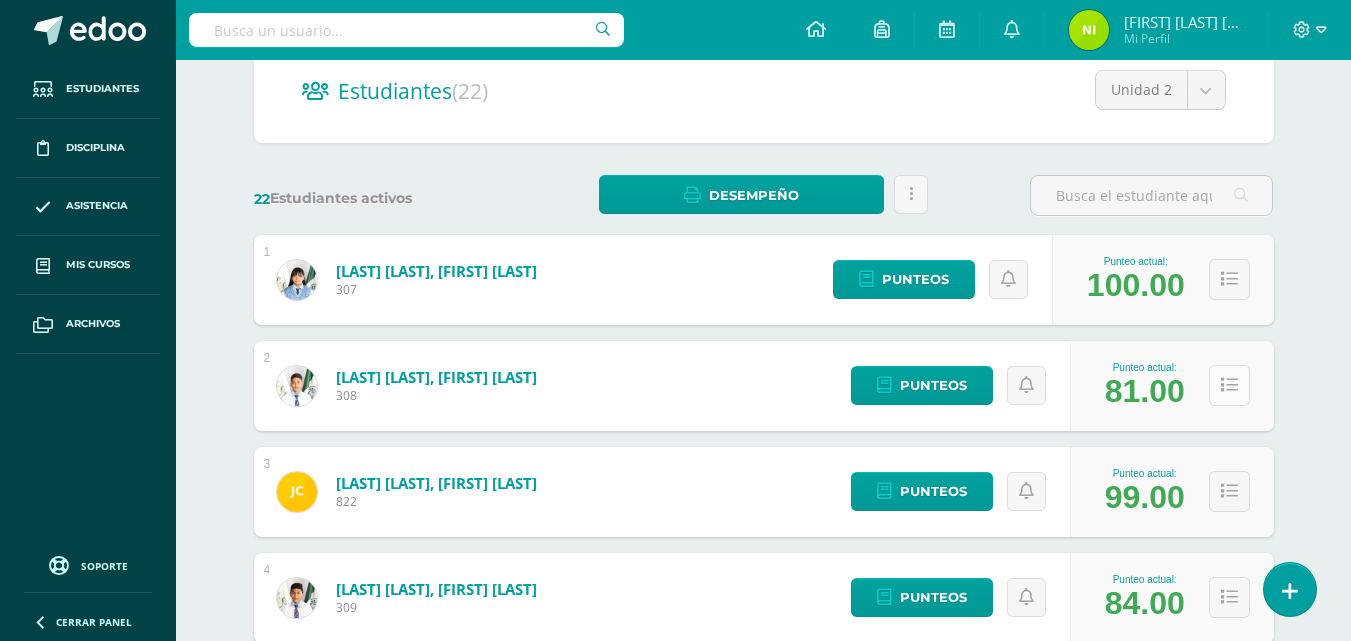 click at bounding box center (1229, 385) 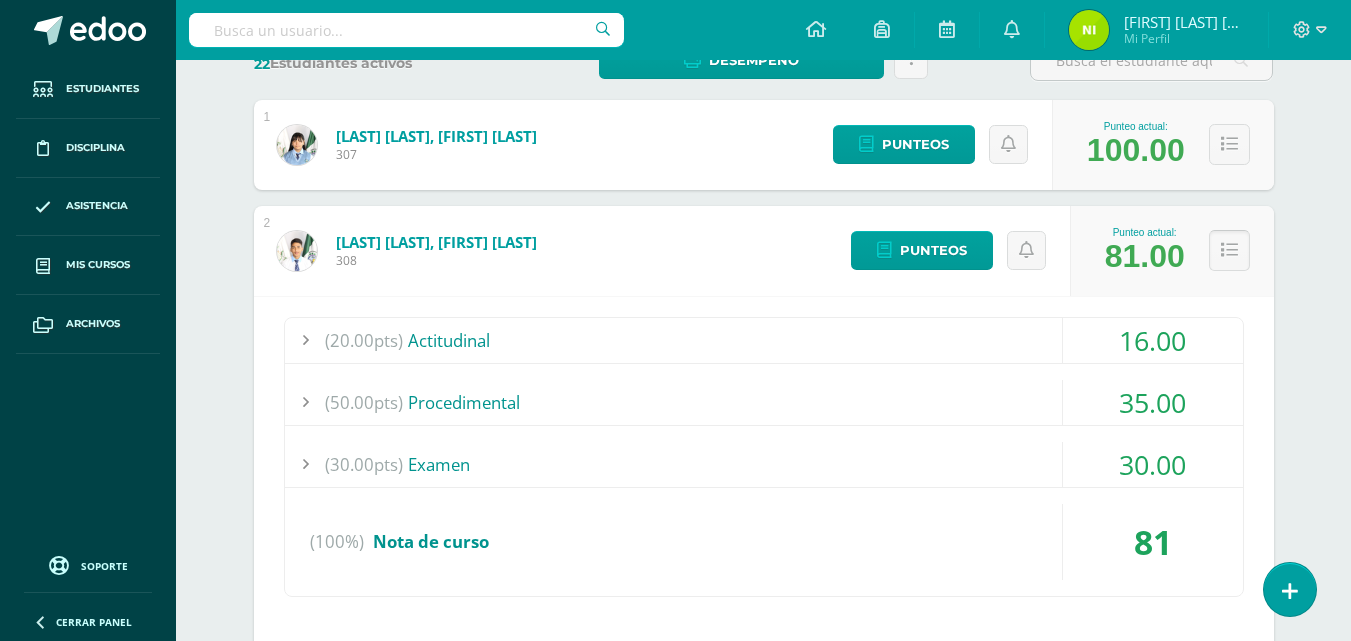 scroll, scrollTop: 300, scrollLeft: 0, axis: vertical 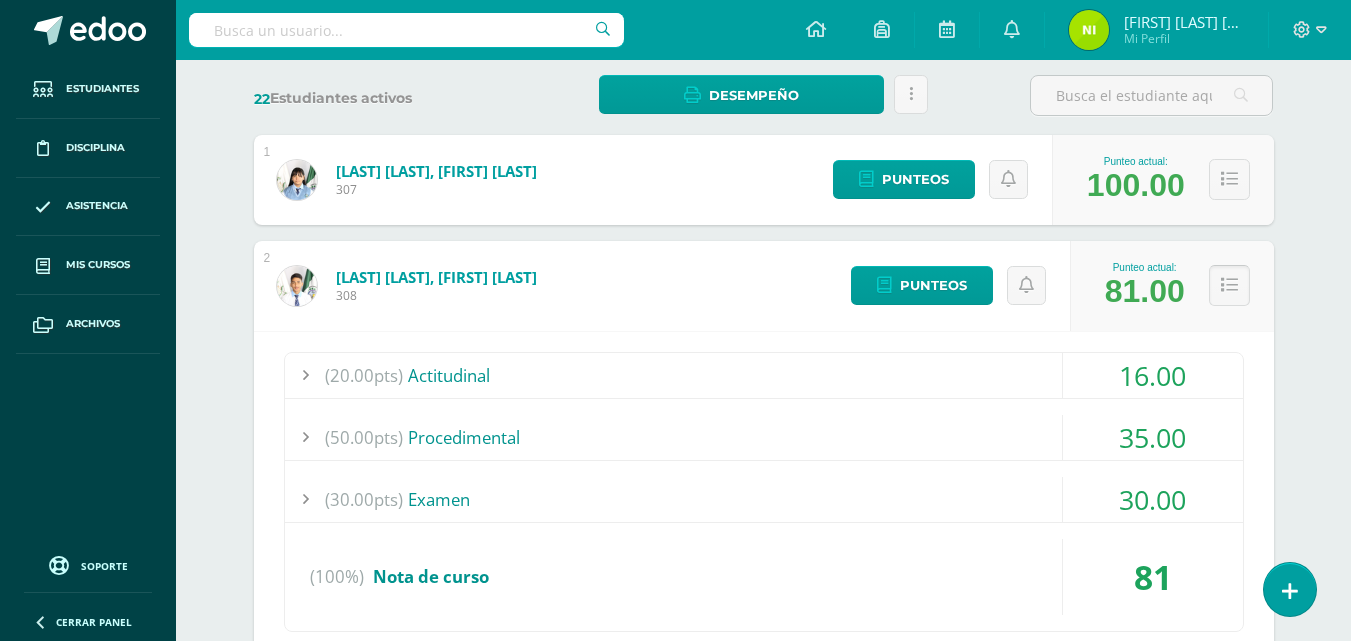 click at bounding box center (1229, 285) 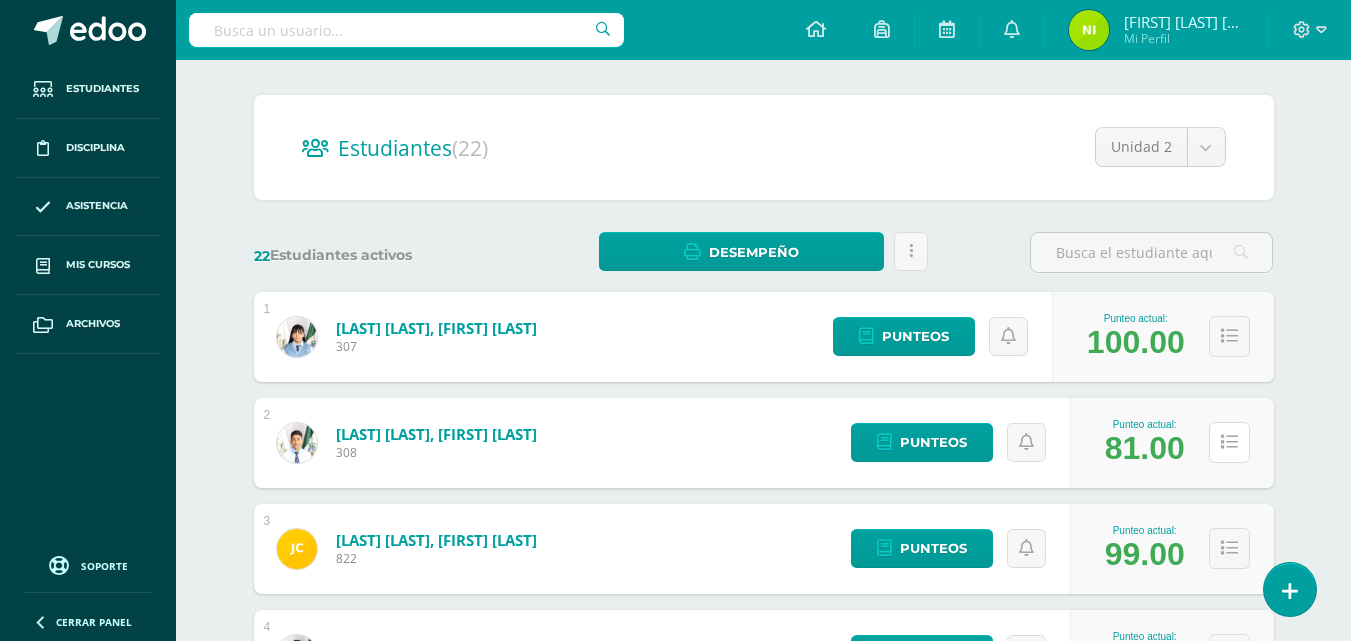 scroll, scrollTop: 0, scrollLeft: 0, axis: both 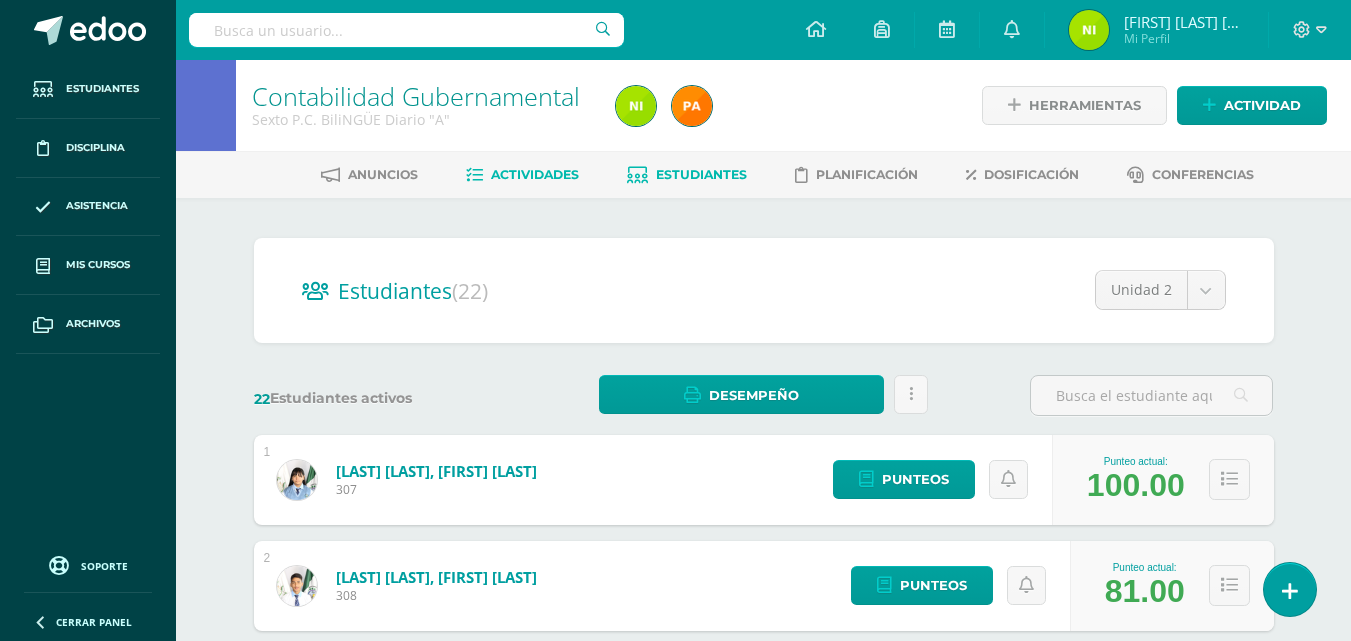 click on "Actividades" at bounding box center (535, 174) 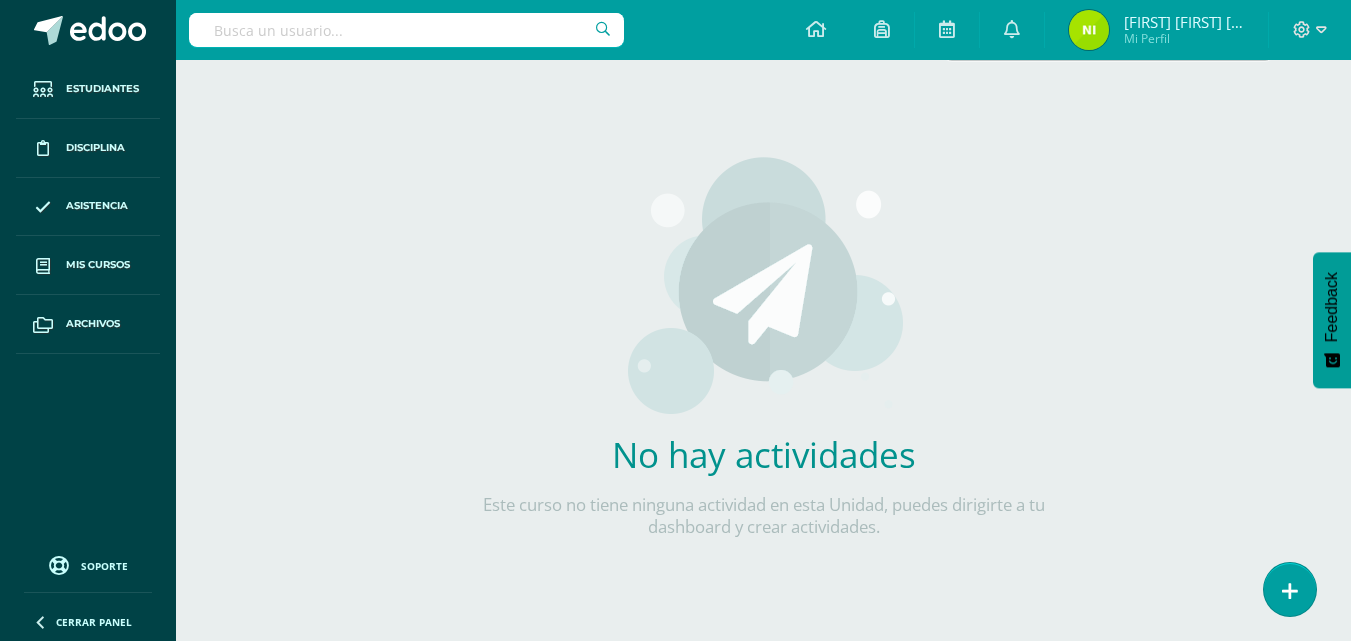 scroll, scrollTop: 0, scrollLeft: 0, axis: both 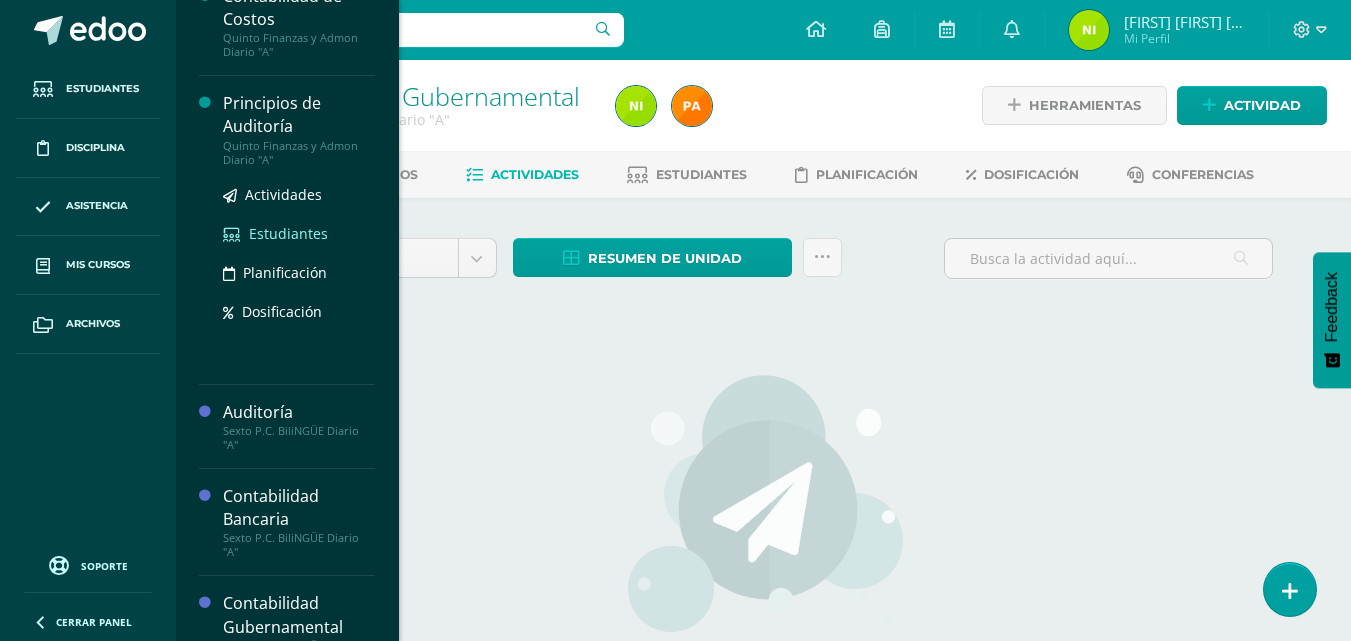 click on "Estudiantes" at bounding box center (288, 233) 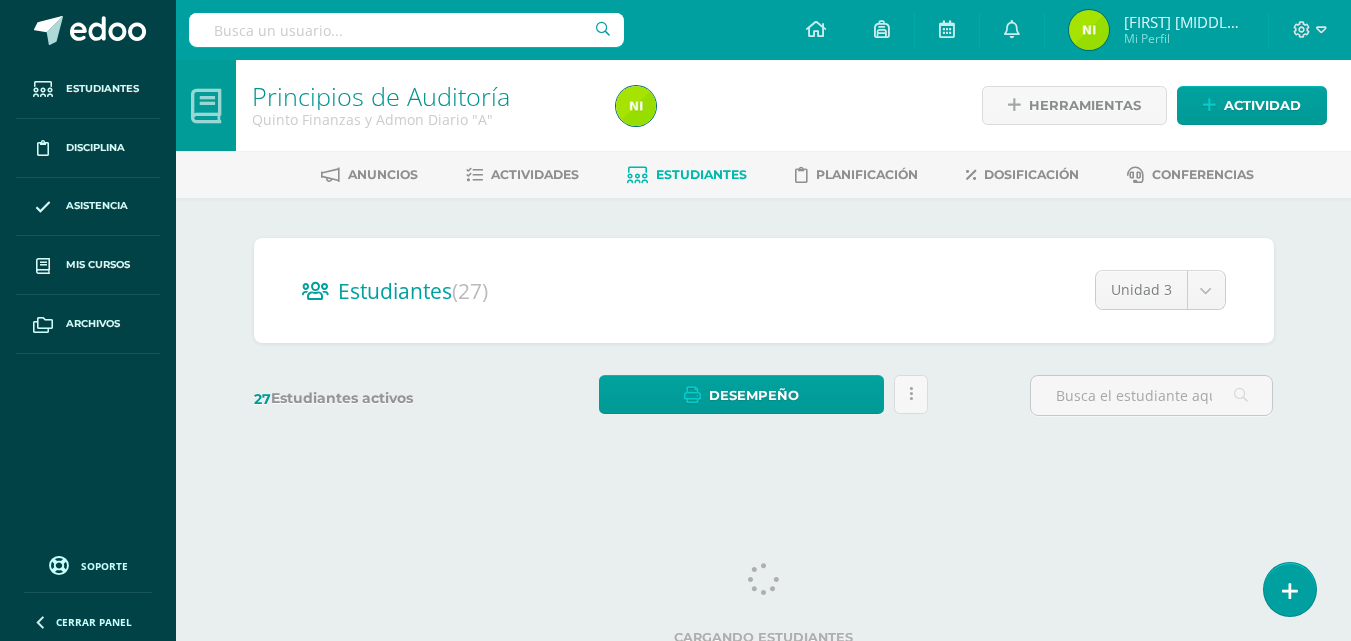 scroll, scrollTop: 0, scrollLeft: 0, axis: both 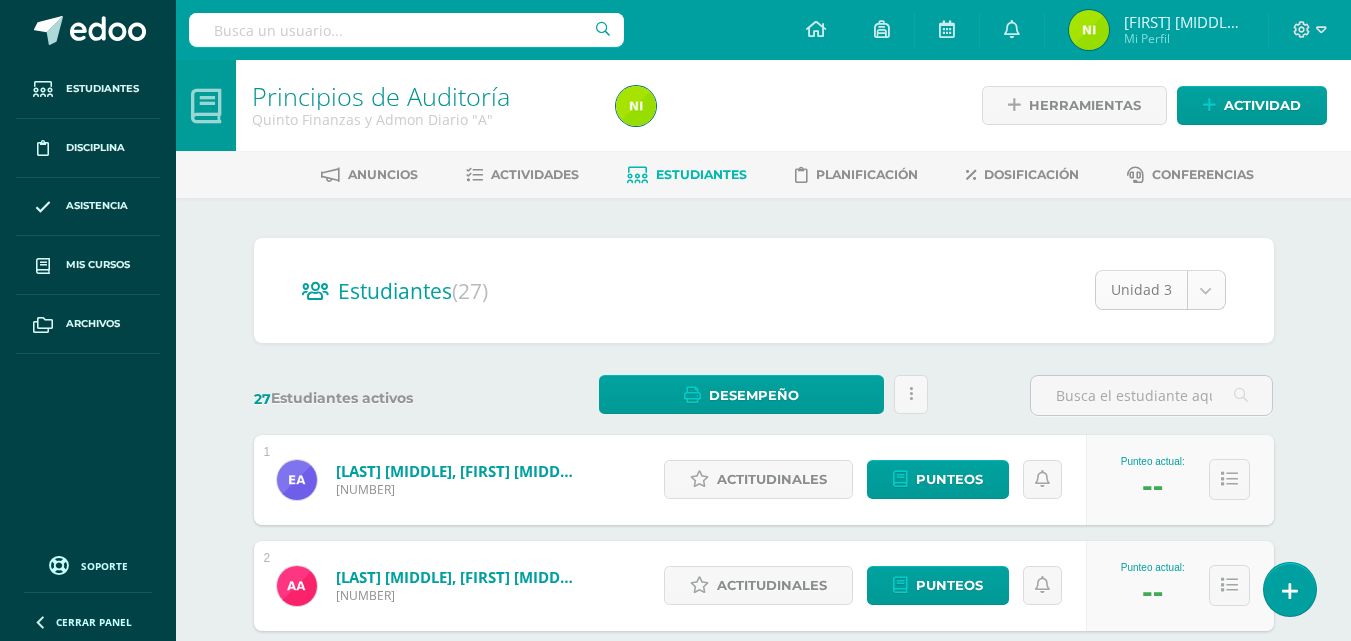 click on "Estudiantes Disciplina Asistencia Mis cursos Archivos Soporte
Centro de ayuda
Últimas actualizaciones
Cerrar panel
Contabilidad de Sociedades
Cuarto
P.C. BiliNGÜE Diario
"A"
Actividades Estudiantes Planificación Dosificación
Contabilidad General
Cuarto
BACCO Diario
"A"
Actividades Estudiantes Planificación Dosificación
Conta. General
Cuarto
Finanzas y Admon Diario
"A"
Actividades Estudiantes Planificación Dosificación
Especializadas
Actividades Mi Perfil" at bounding box center (675, 802) 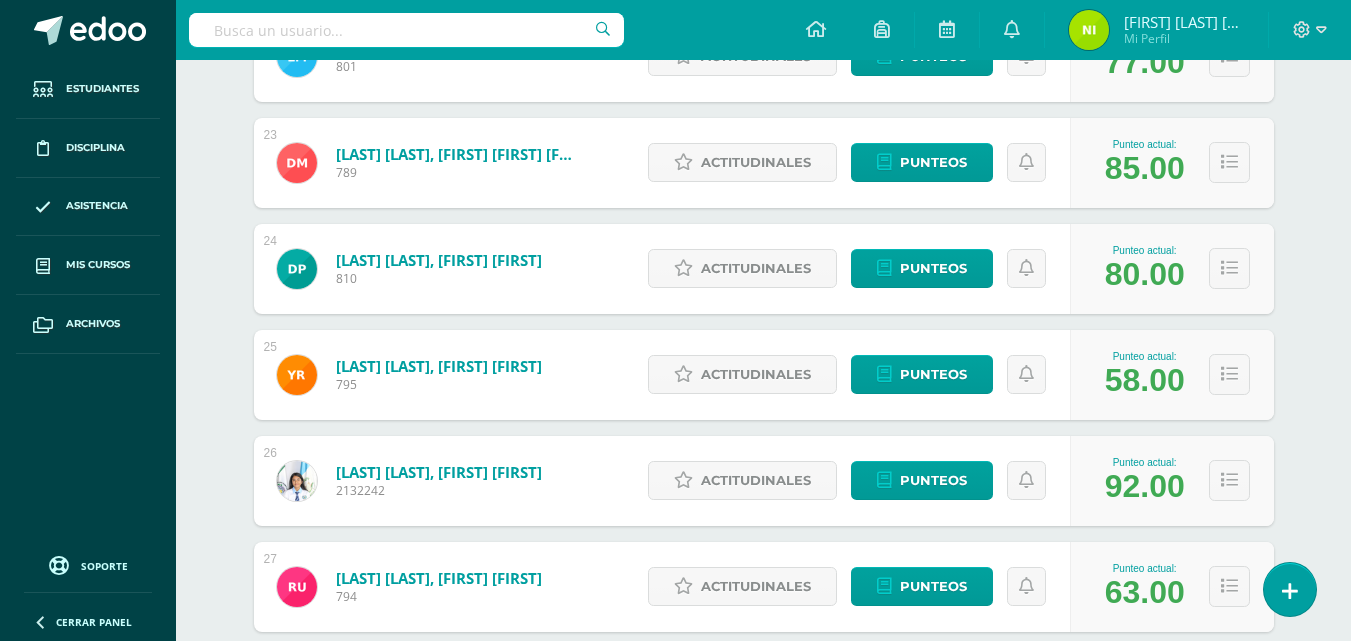 scroll, scrollTop: 2773, scrollLeft: 0, axis: vertical 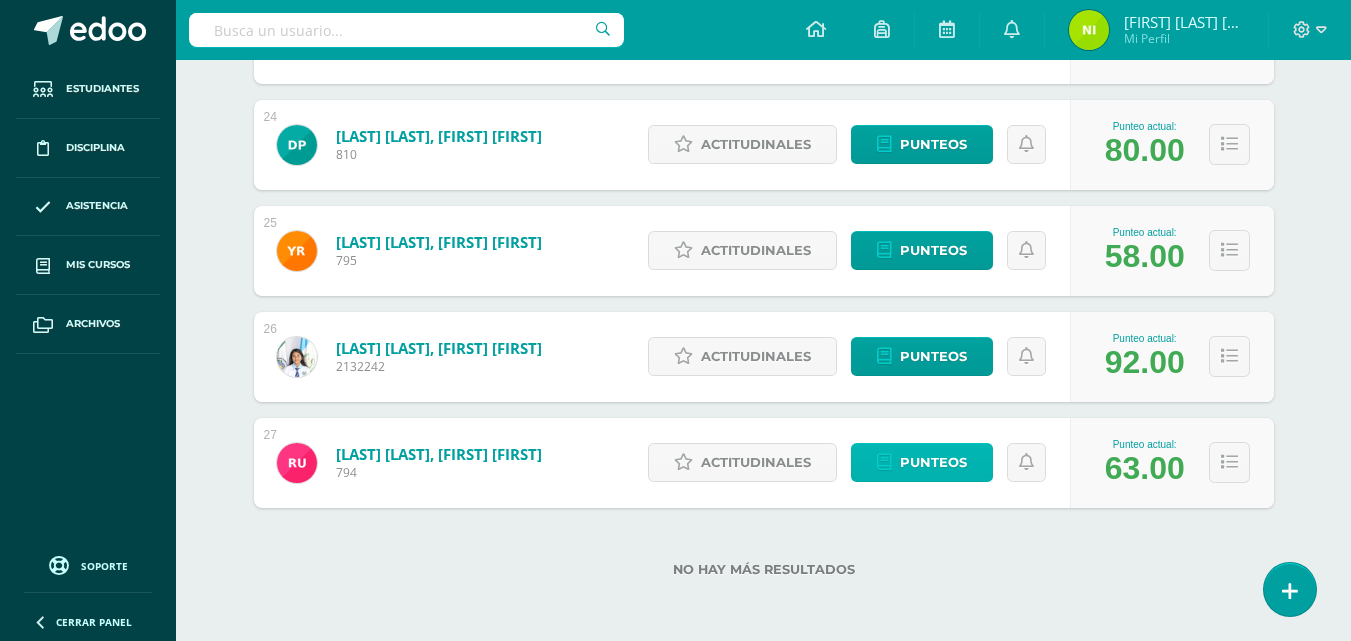 click on "Punteos" at bounding box center (933, 462) 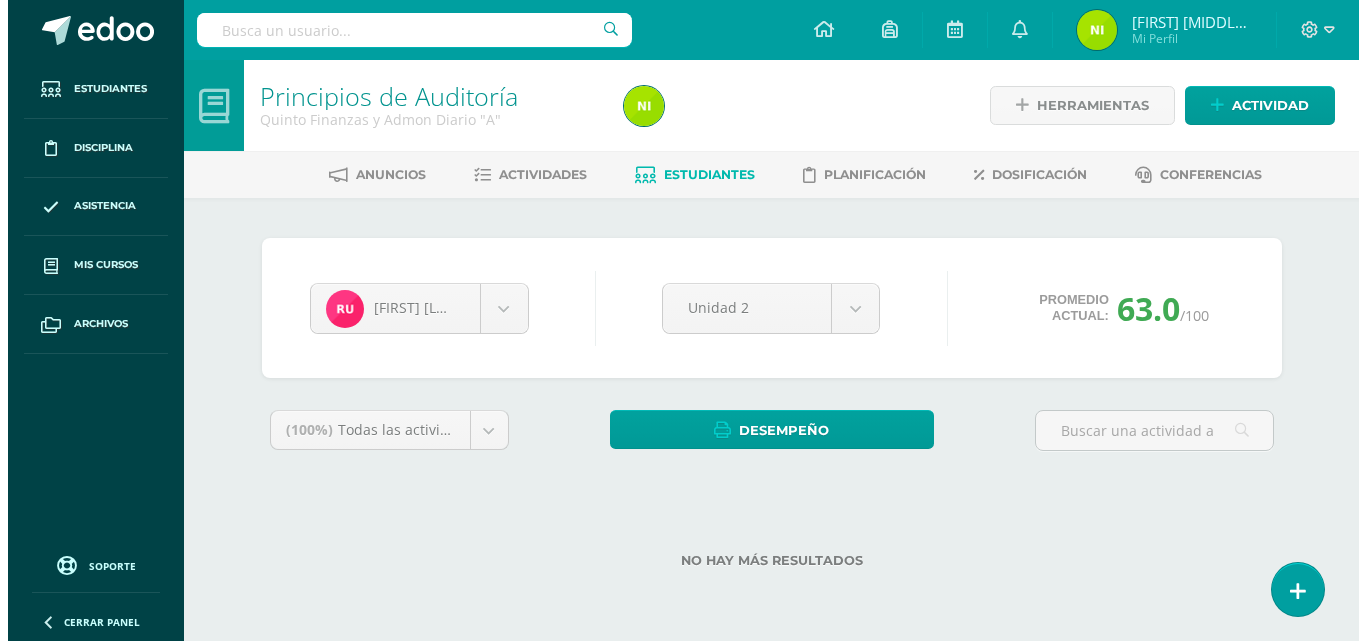 scroll, scrollTop: 0, scrollLeft: 0, axis: both 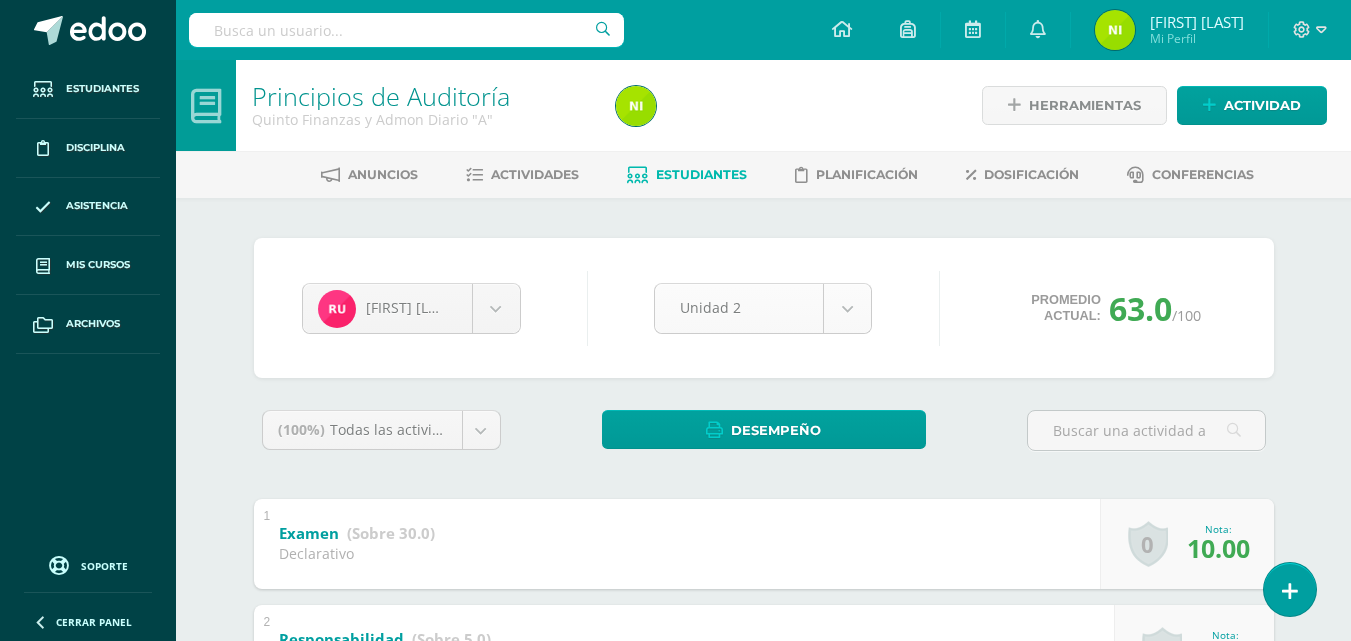 click on "Estudiantes Disciplina Asistencia Mis cursos Archivos Soporte
Centro de ayuda
Últimas actualizaciones
Cerrar panel
Contabilidad de Sociedades
Cuarto
P.C. BiliNGÜE Diario
"A"
Actividades Estudiantes Planificación Dosificación
Contabilidad General
Cuarto
BACCO Diario
"A"
Actividades Estudiantes Planificación Dosificación
Conta. General
Cuarto
Finanzas y Admon Diario
"A"
Actividades Estudiantes Planificación Dosificación
Especializadas
Actividades Mi Perfil" at bounding box center [675, 626] 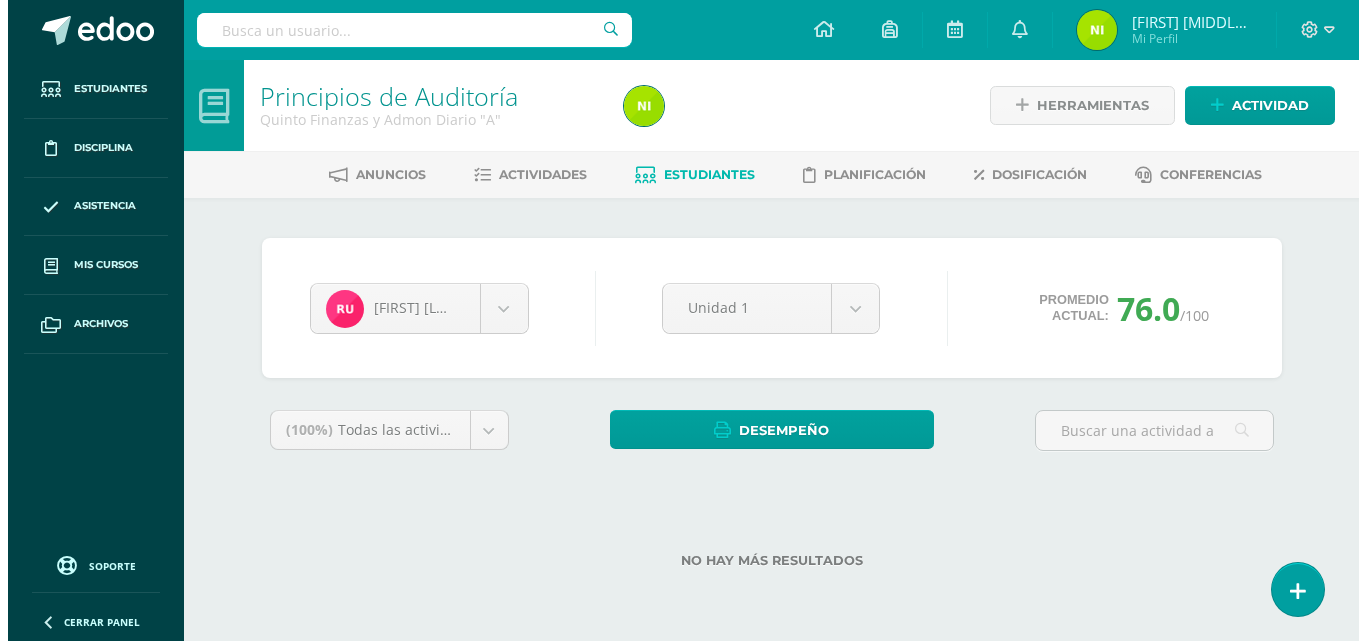 scroll, scrollTop: 0, scrollLeft: 0, axis: both 